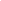 scroll, scrollTop: 0, scrollLeft: 0, axis: both 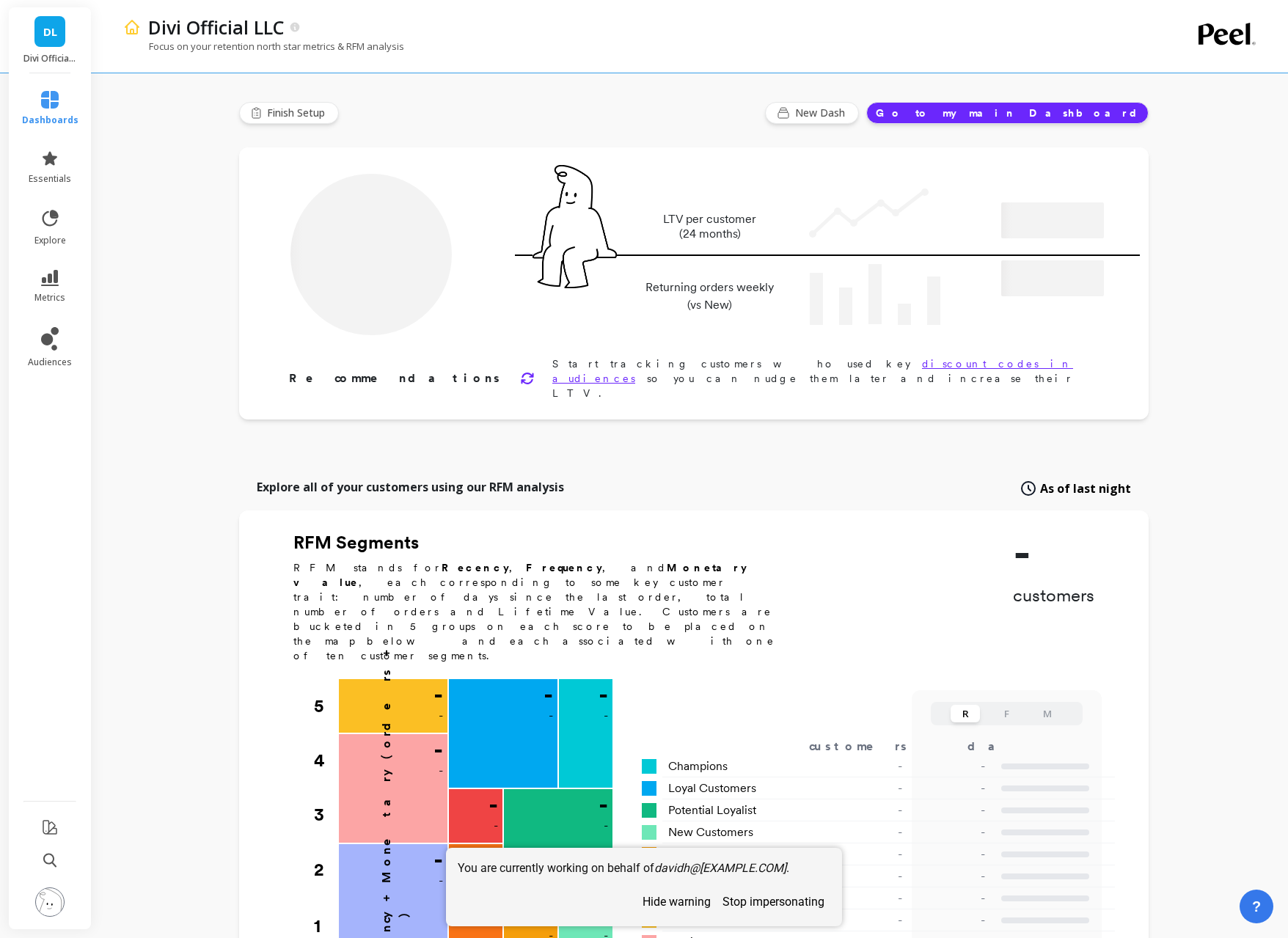 type on "Champions" 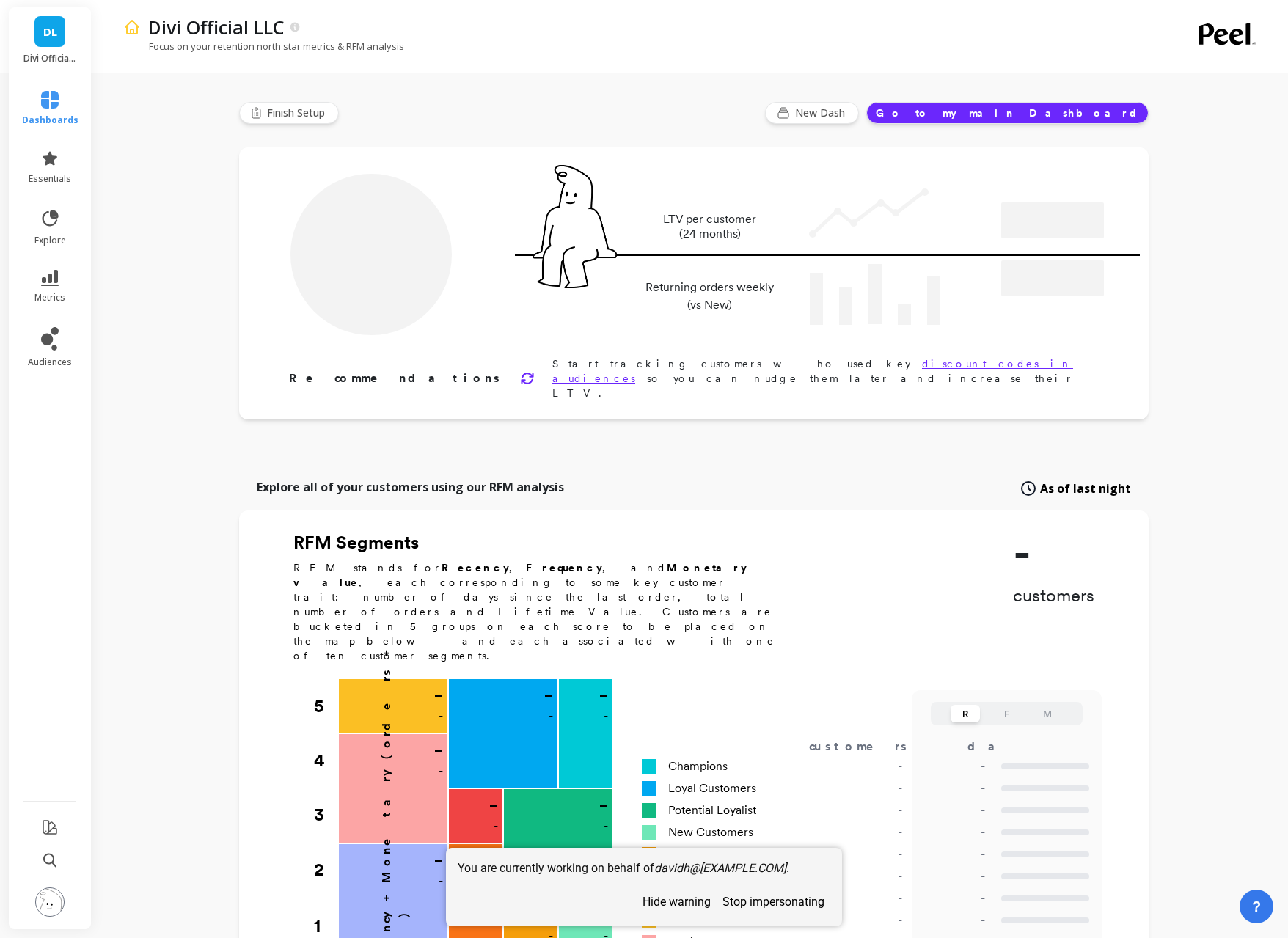 type on "37806" 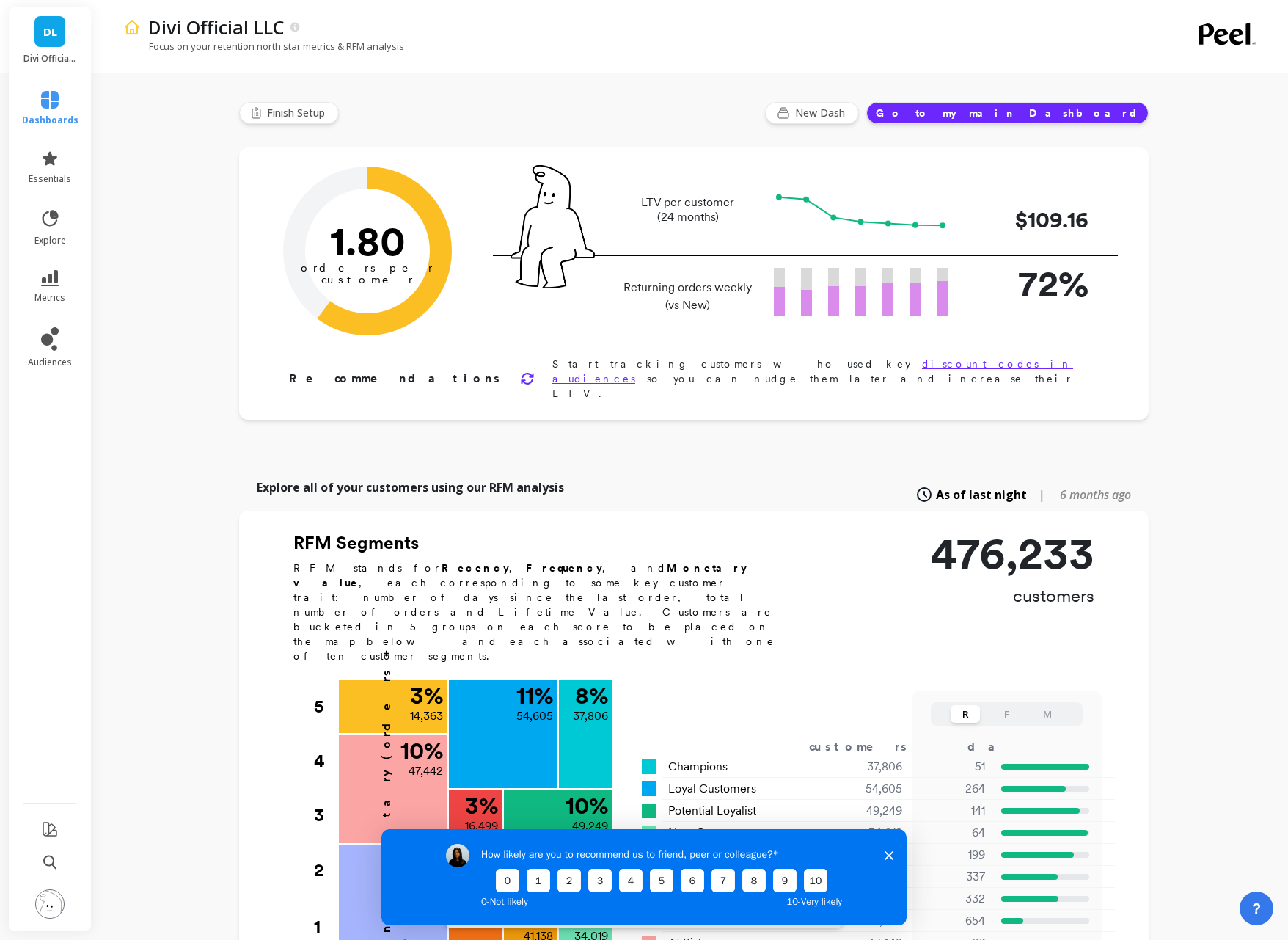scroll, scrollTop: 0, scrollLeft: 0, axis: both 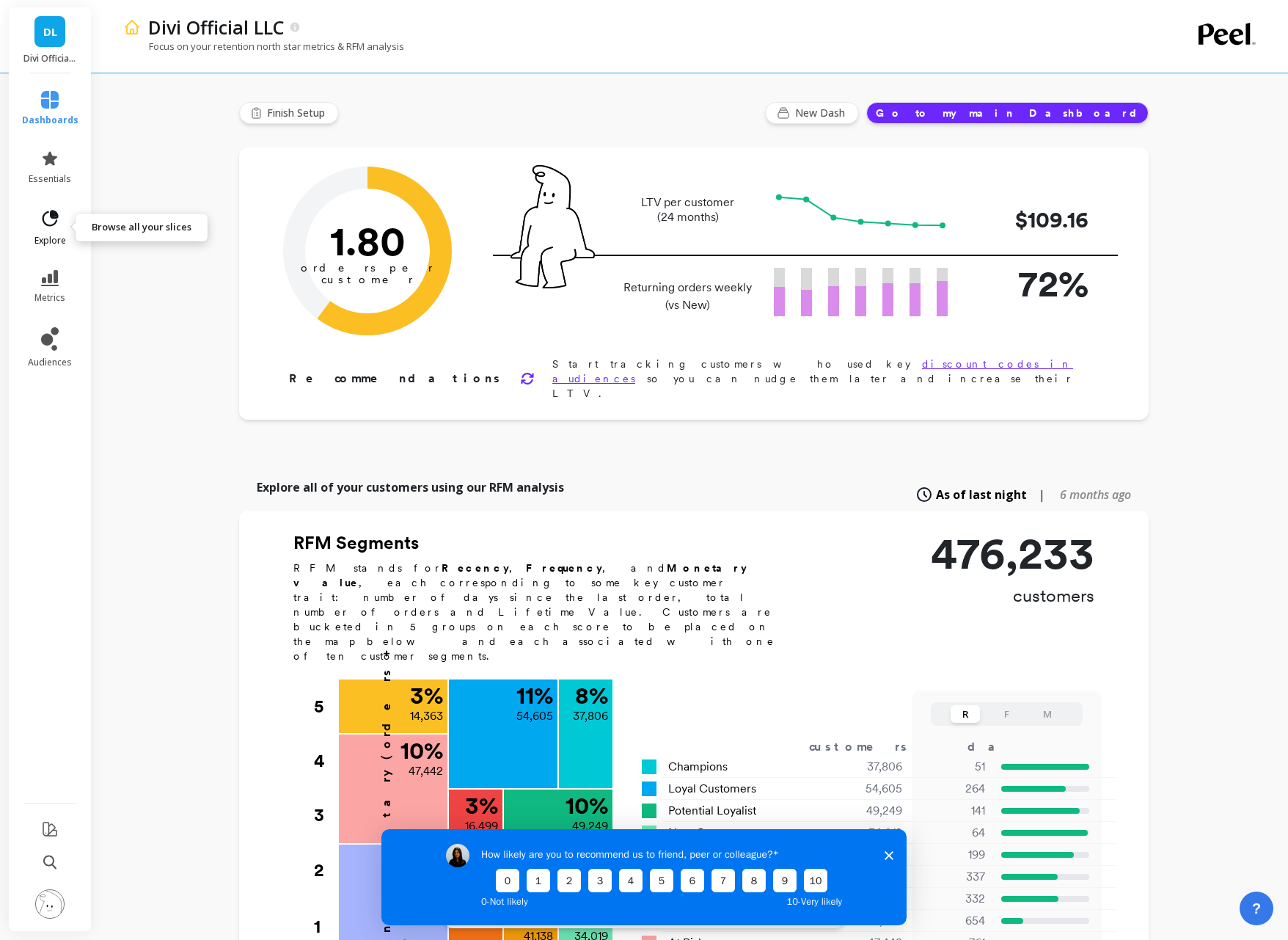 click 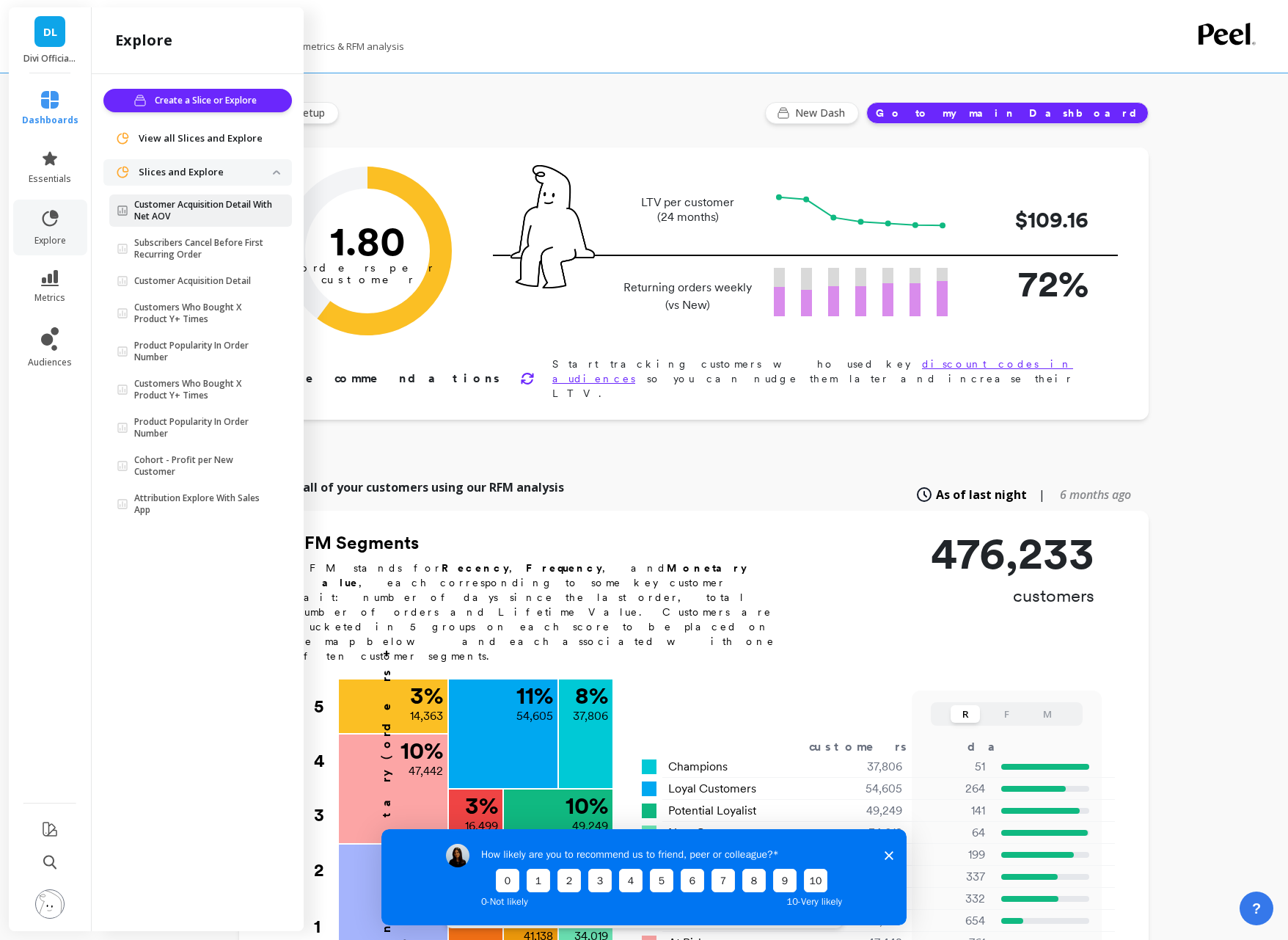 click on "Customer Acquisition Detail With Net AOV" at bounding box center (203, 211) 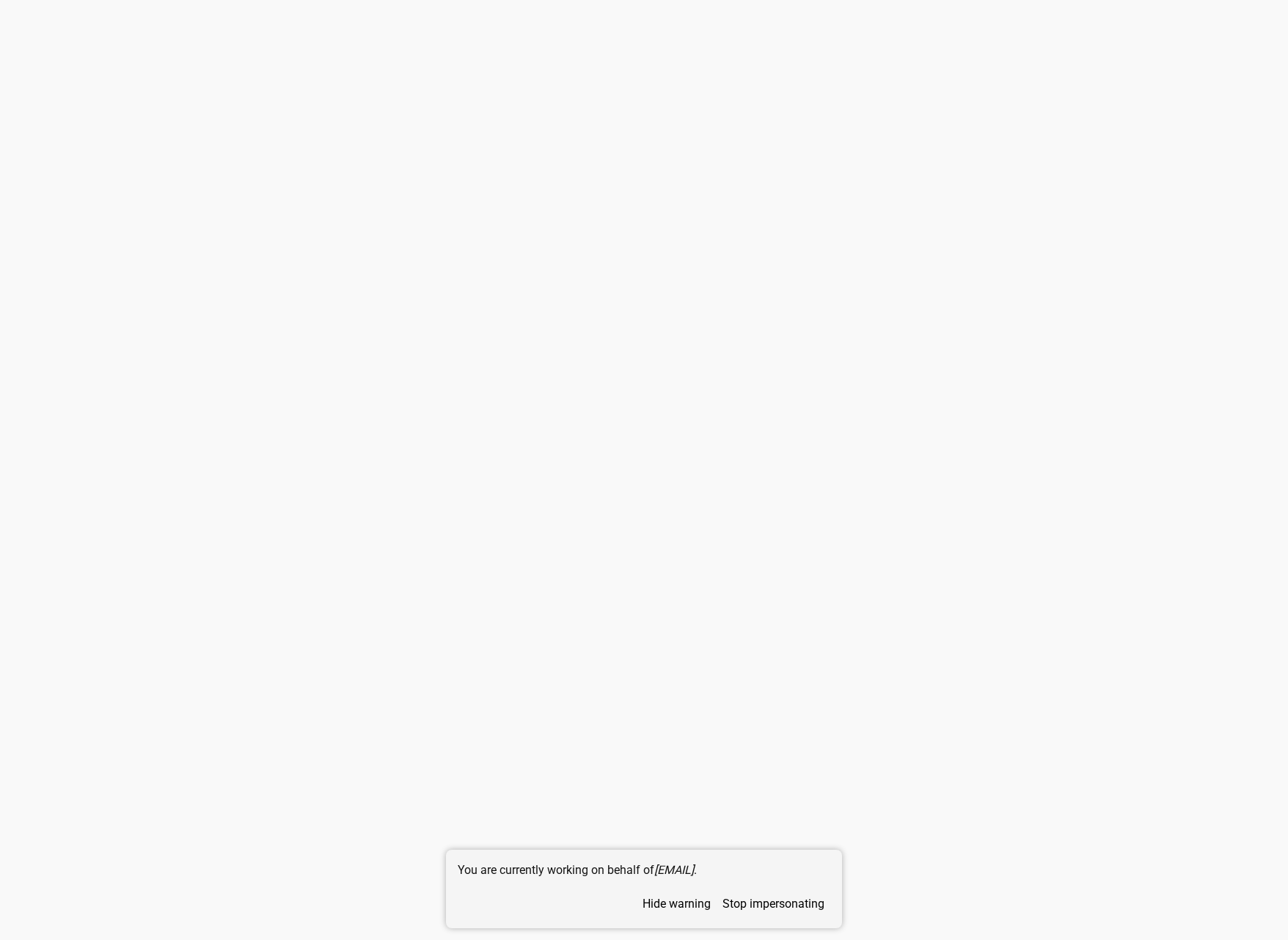 scroll, scrollTop: 0, scrollLeft: 0, axis: both 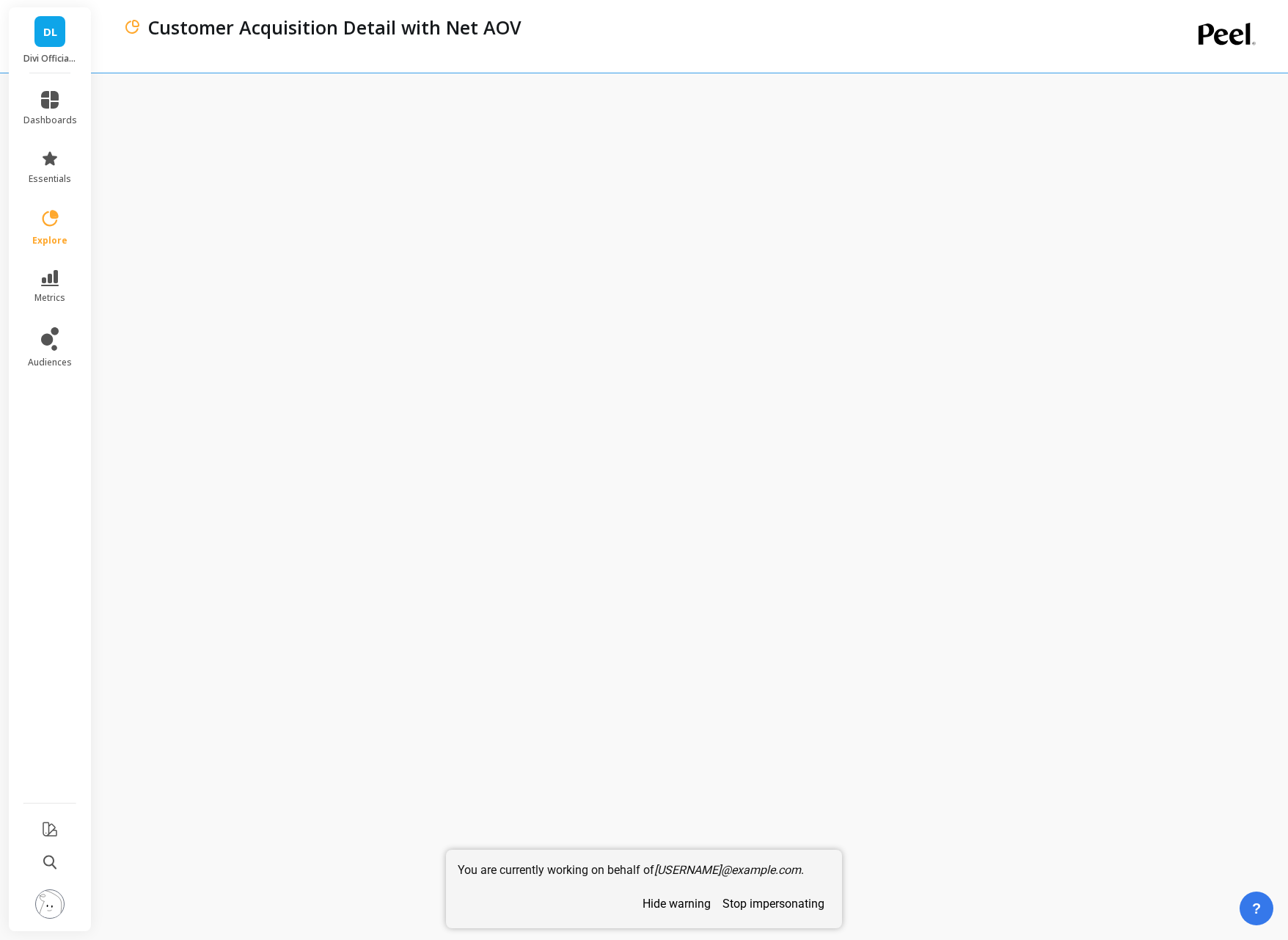click on "stop impersonating" at bounding box center [773, 903] 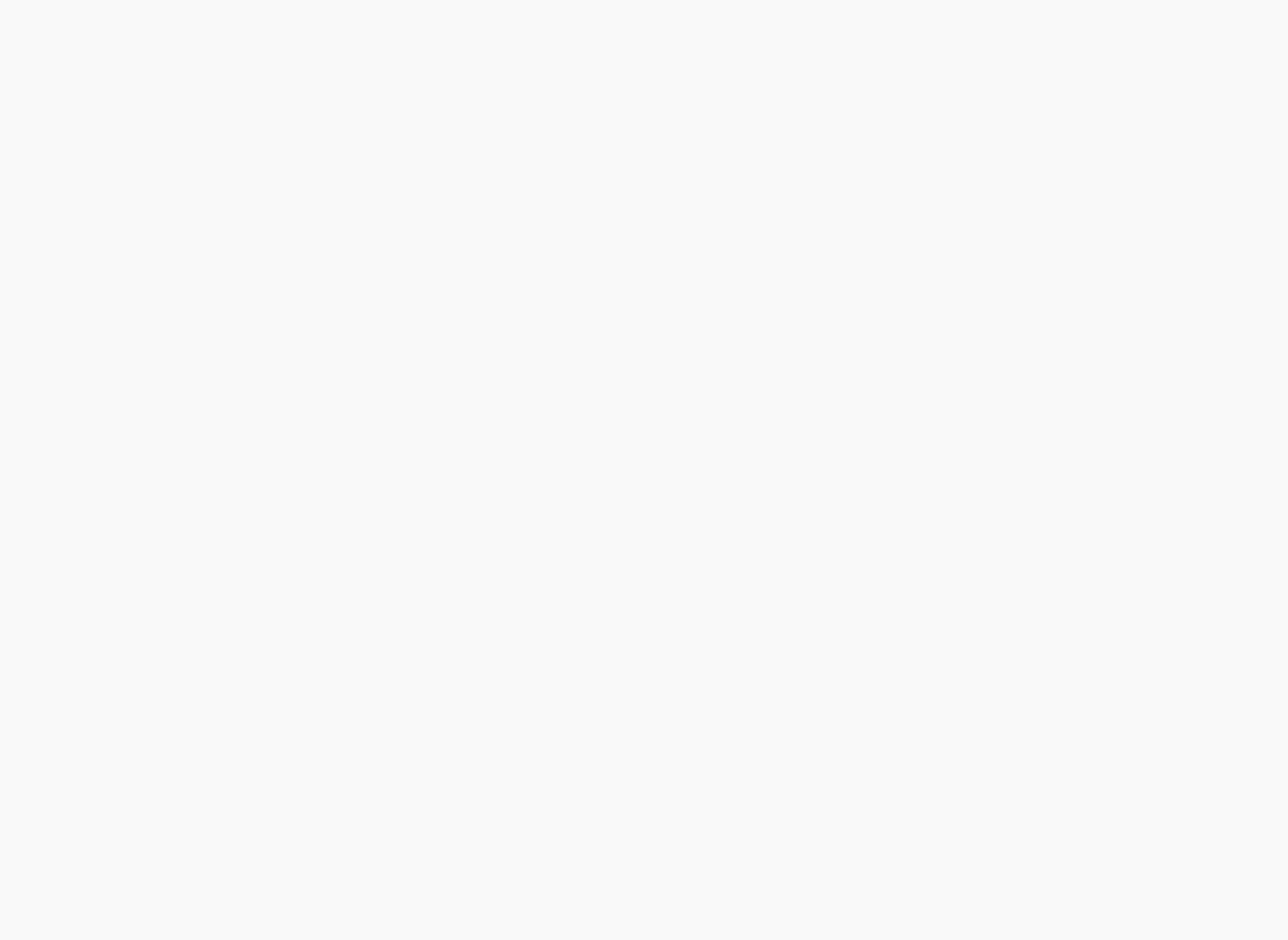 scroll, scrollTop: 0, scrollLeft: 0, axis: both 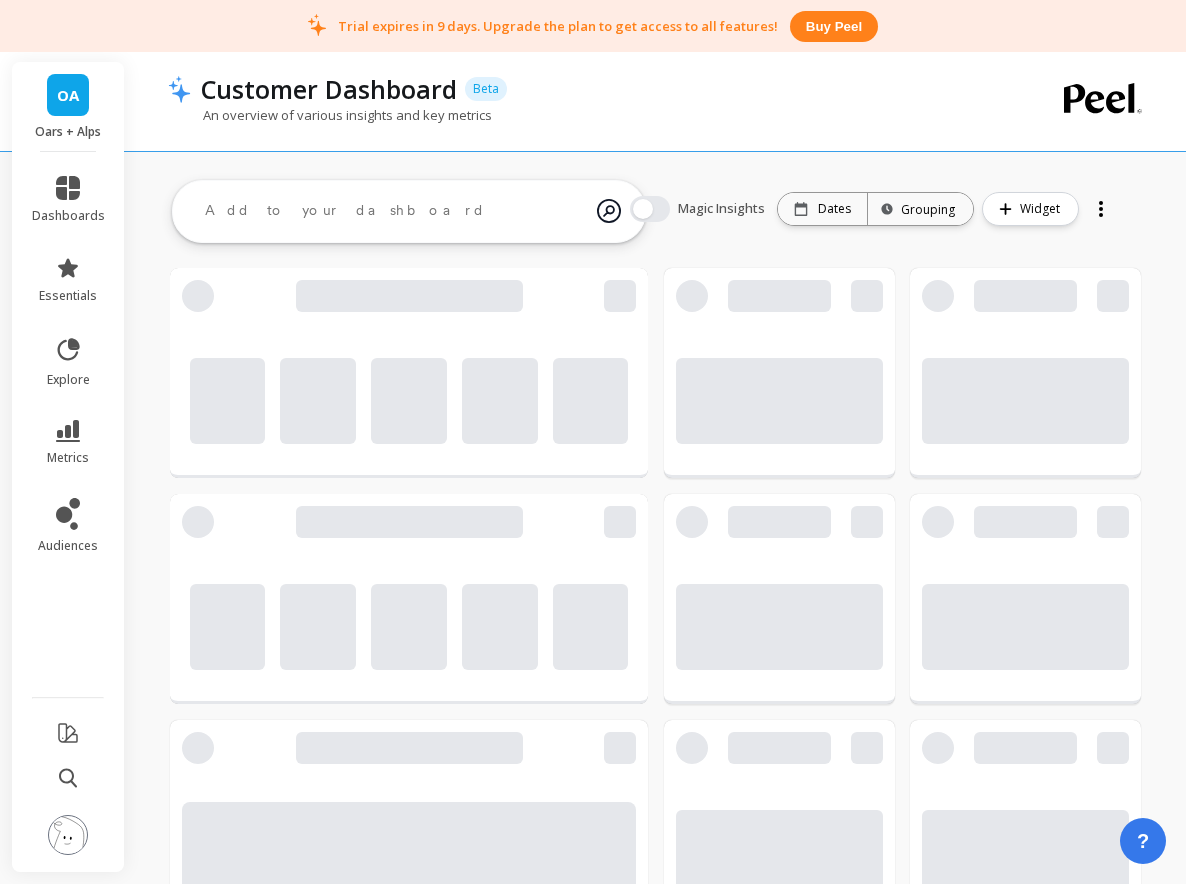 click at bounding box center (68, 835) 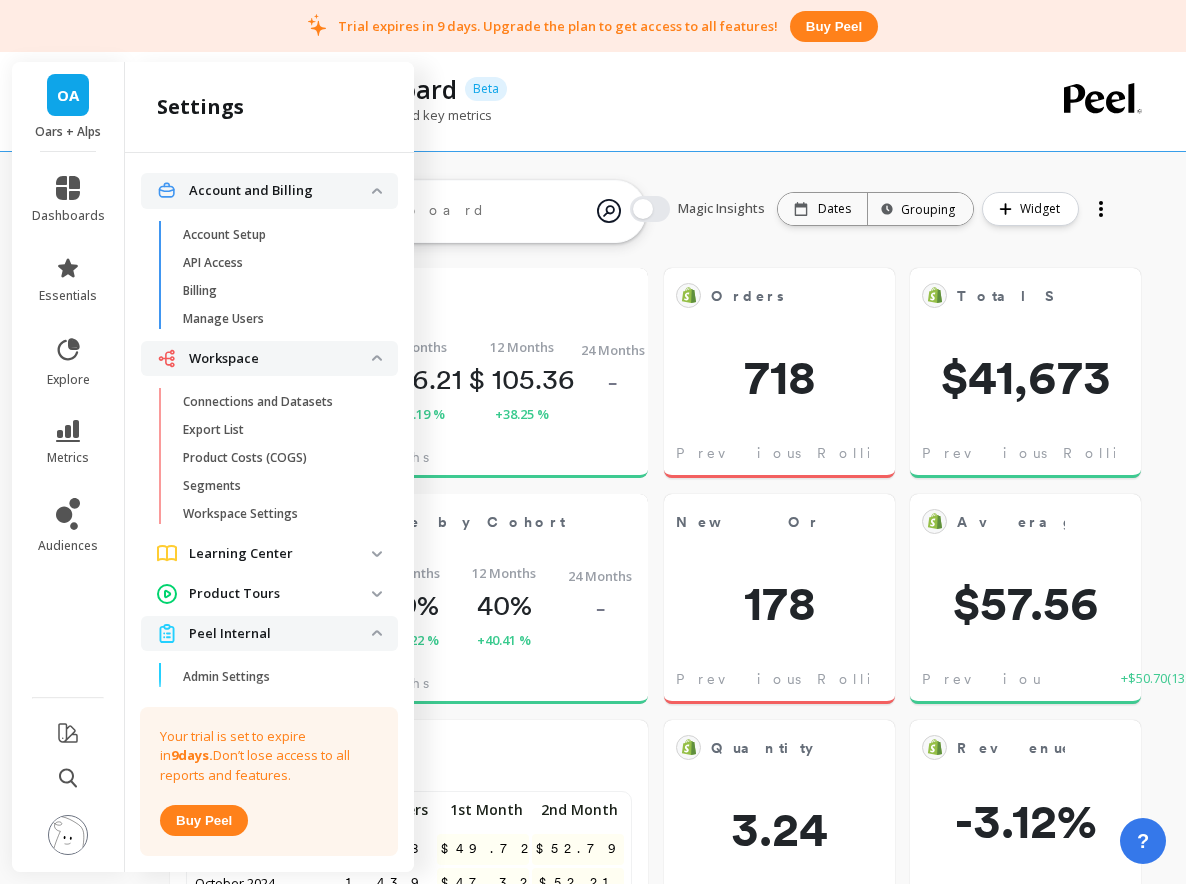 scroll, scrollTop: 115, scrollLeft: 0, axis: vertical 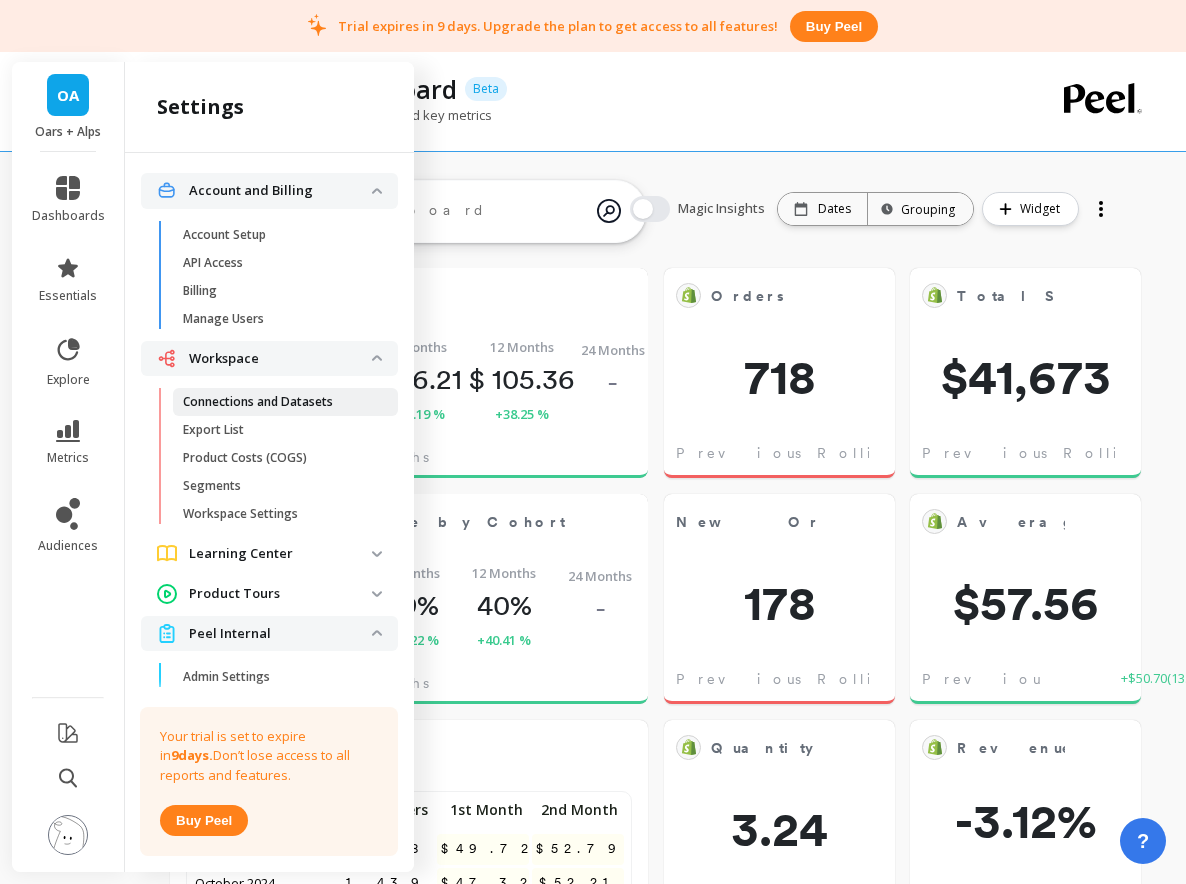 click on "Connections and Datasets" at bounding box center [258, 402] 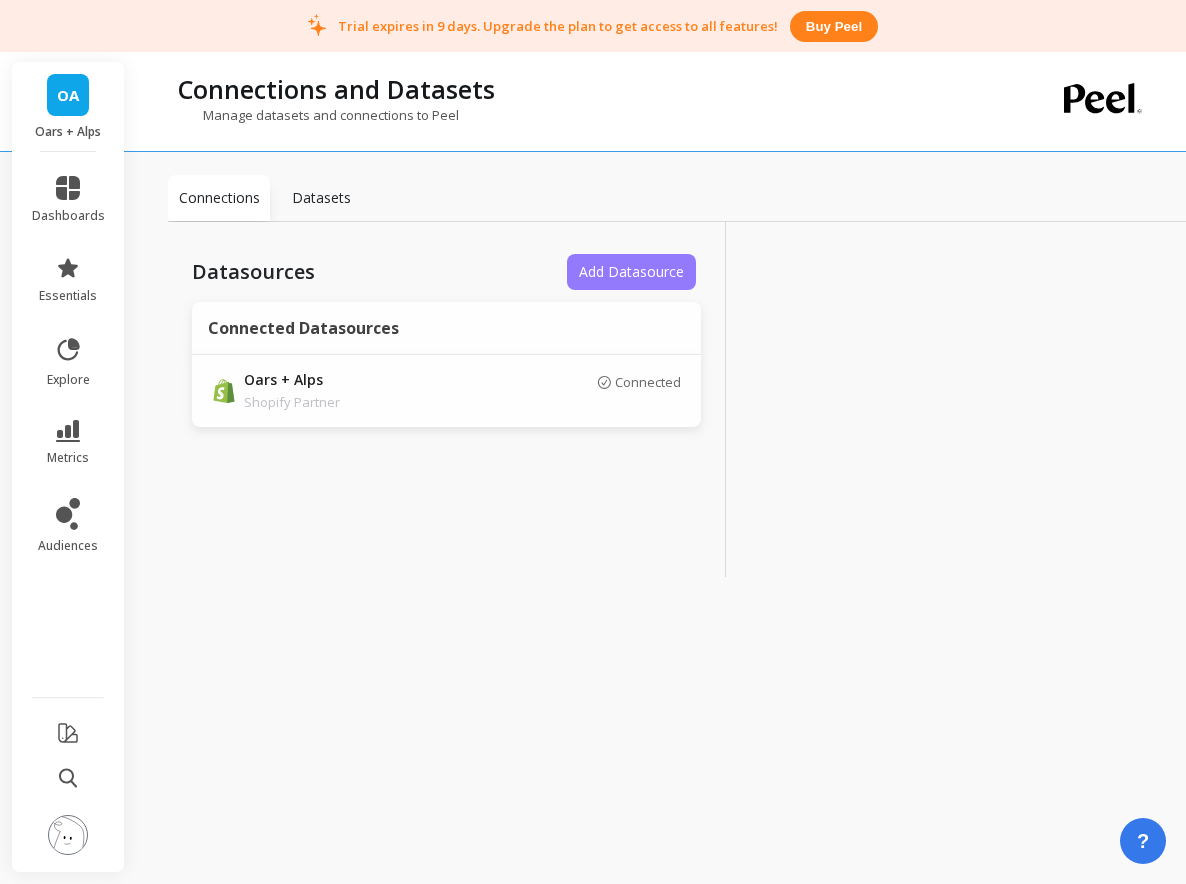 click on "Add Datasource" at bounding box center (631, 271) 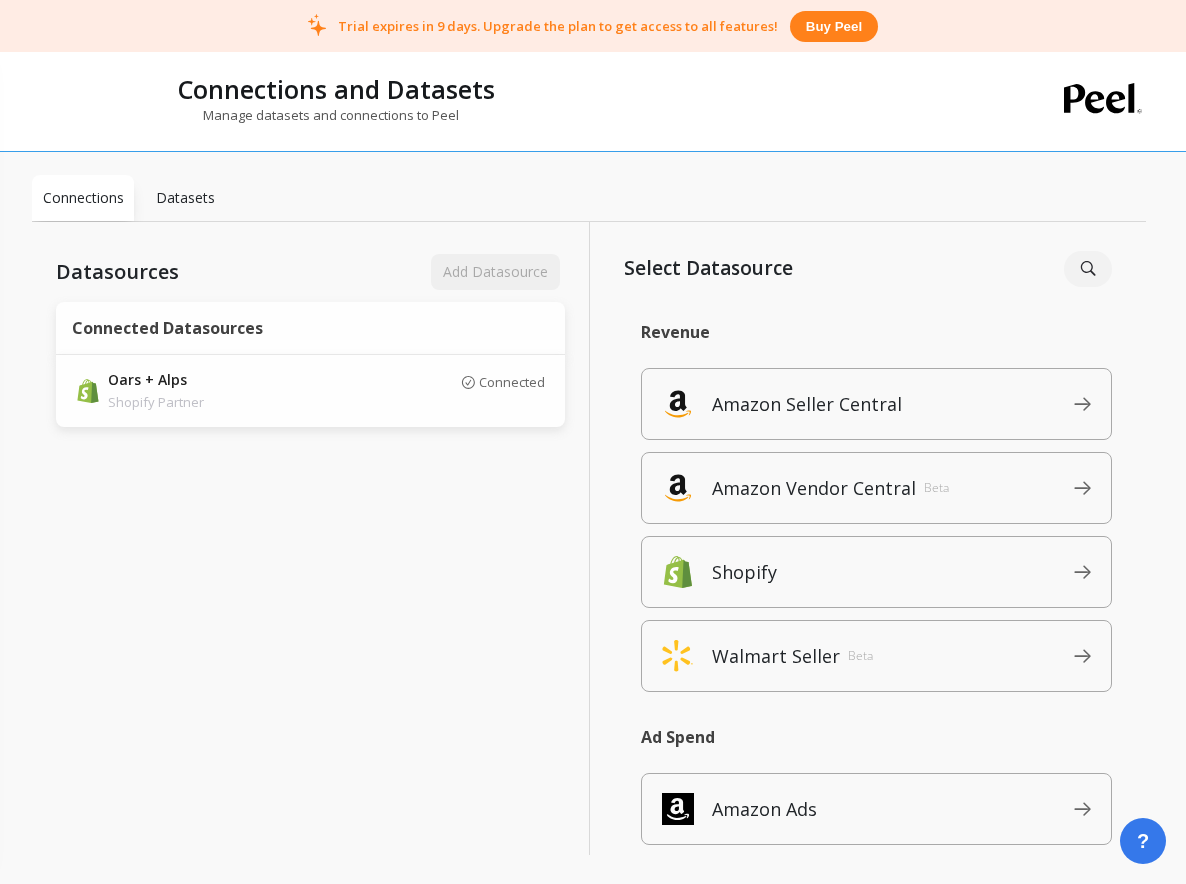 scroll, scrollTop: 0, scrollLeft: 0, axis: both 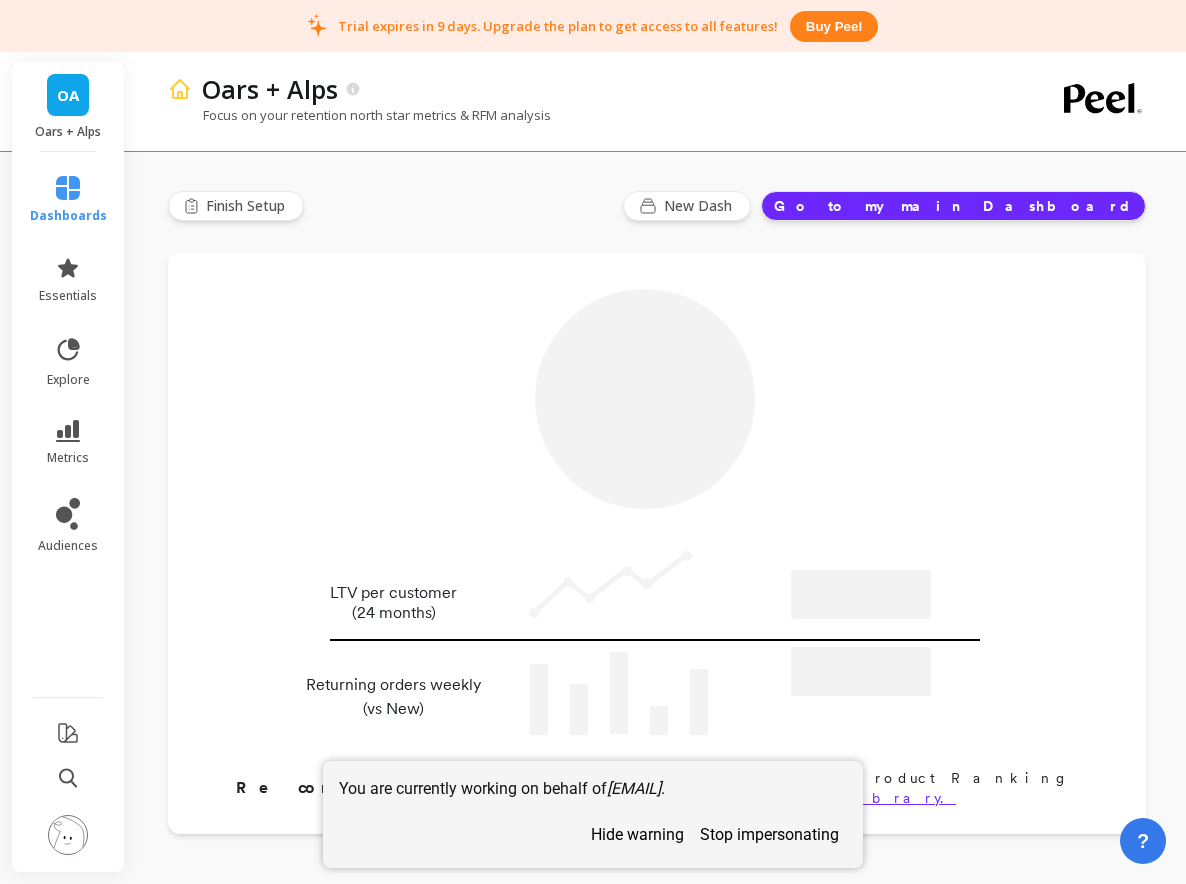 type on "Champions" 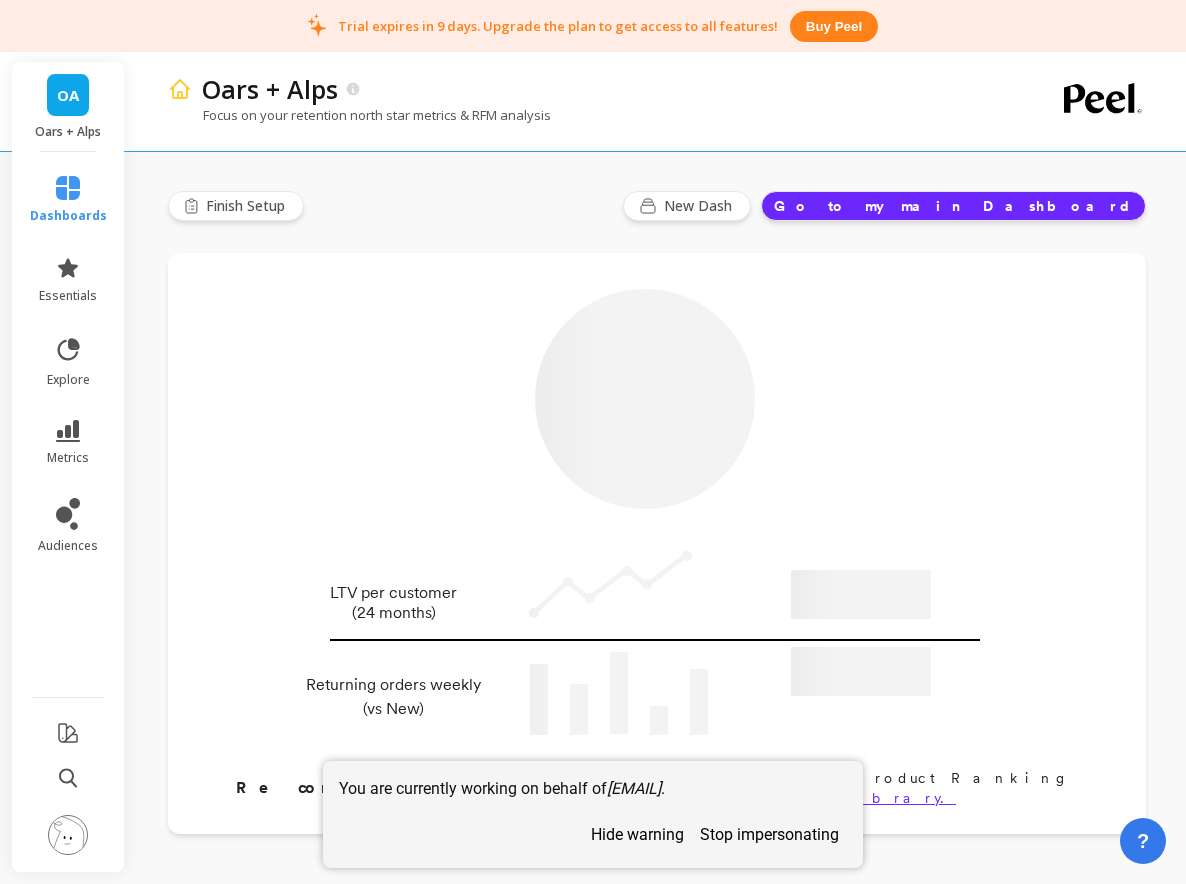 type on "2340" 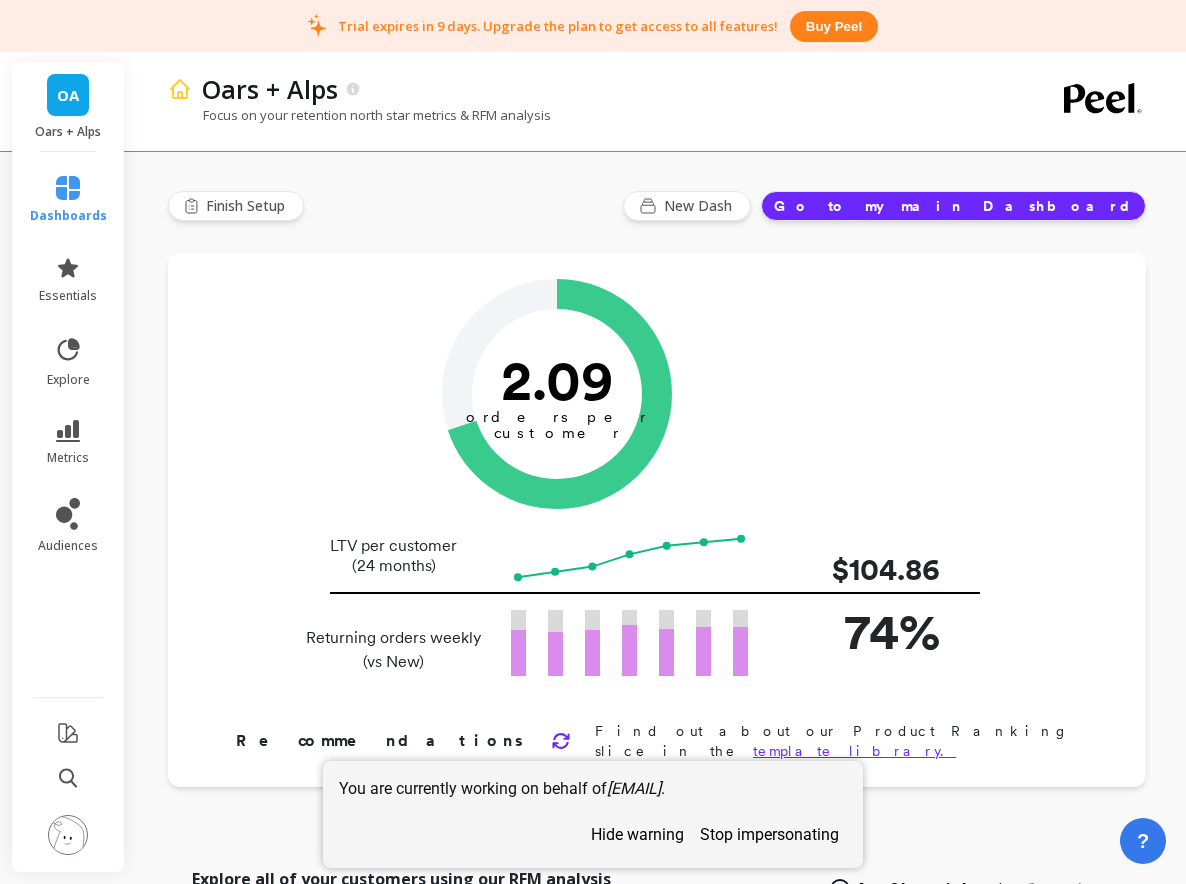 click at bounding box center (68, 836) 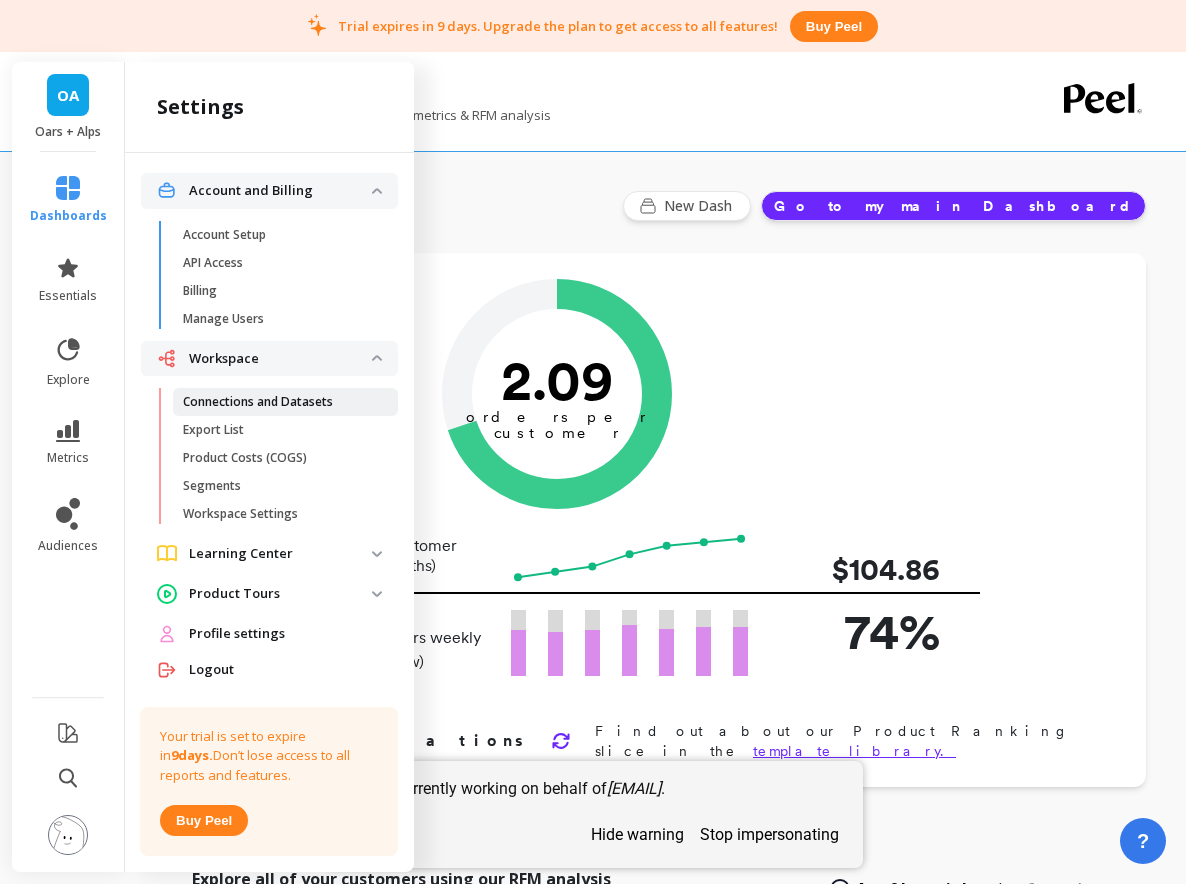 click on "Connections and Datasets" at bounding box center (258, 402) 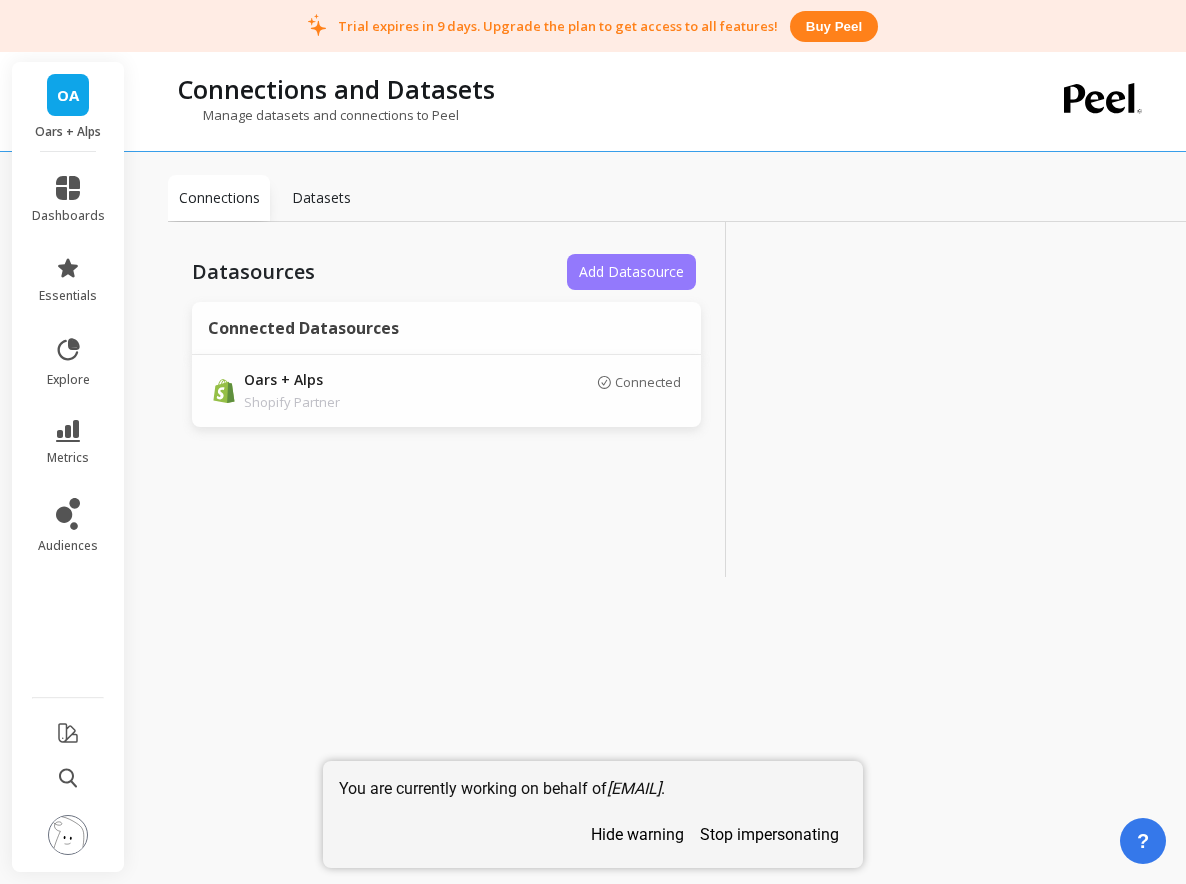 click on "Add Datasource" at bounding box center (631, 272) 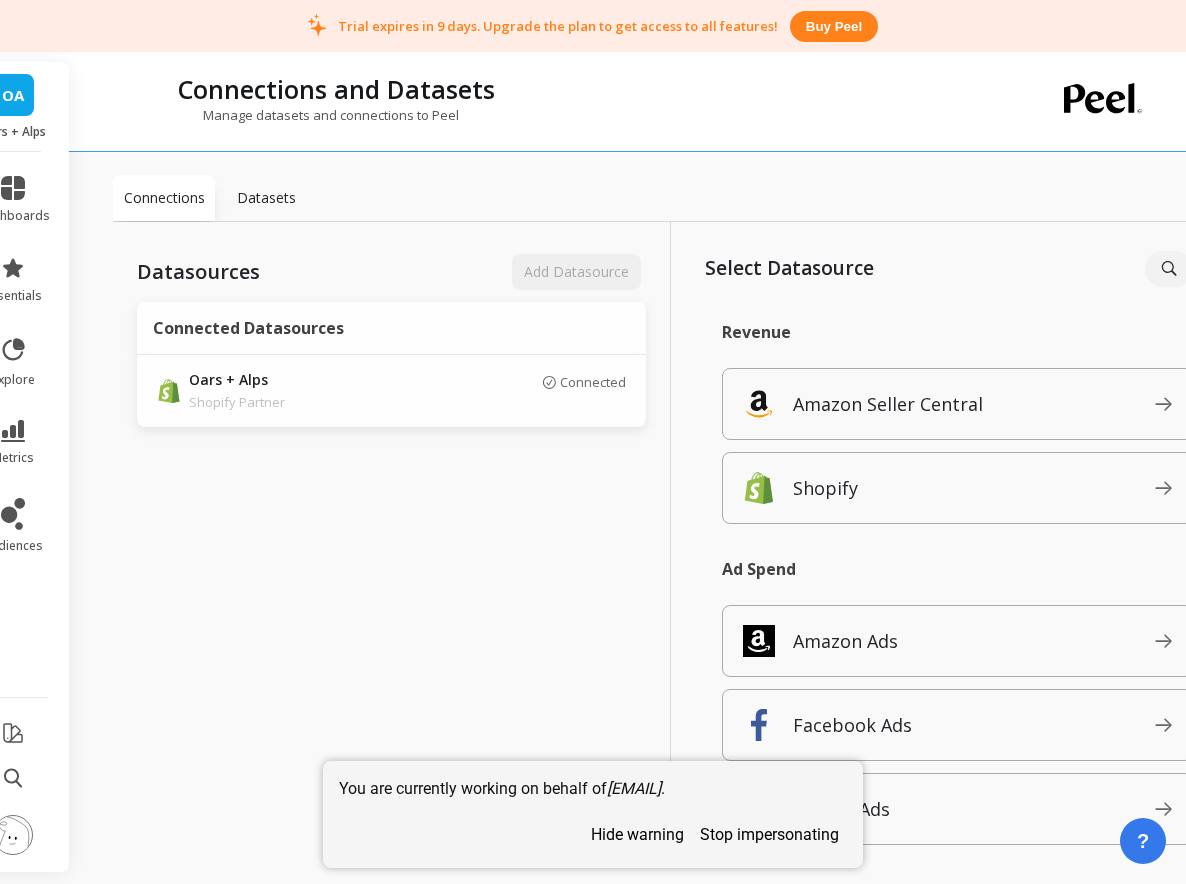 scroll, scrollTop: 0, scrollLeft: 136, axis: horizontal 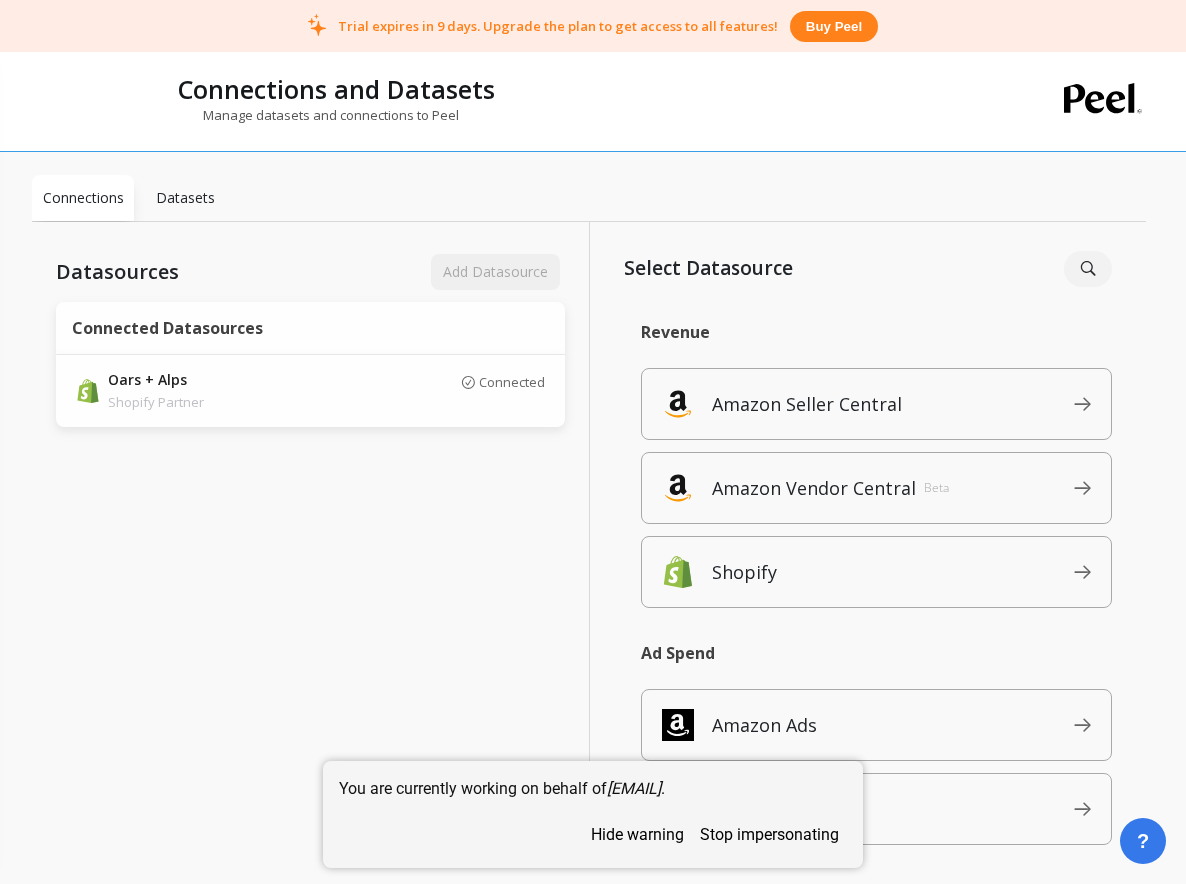 click on "stop impersonating" at bounding box center (769, 834) 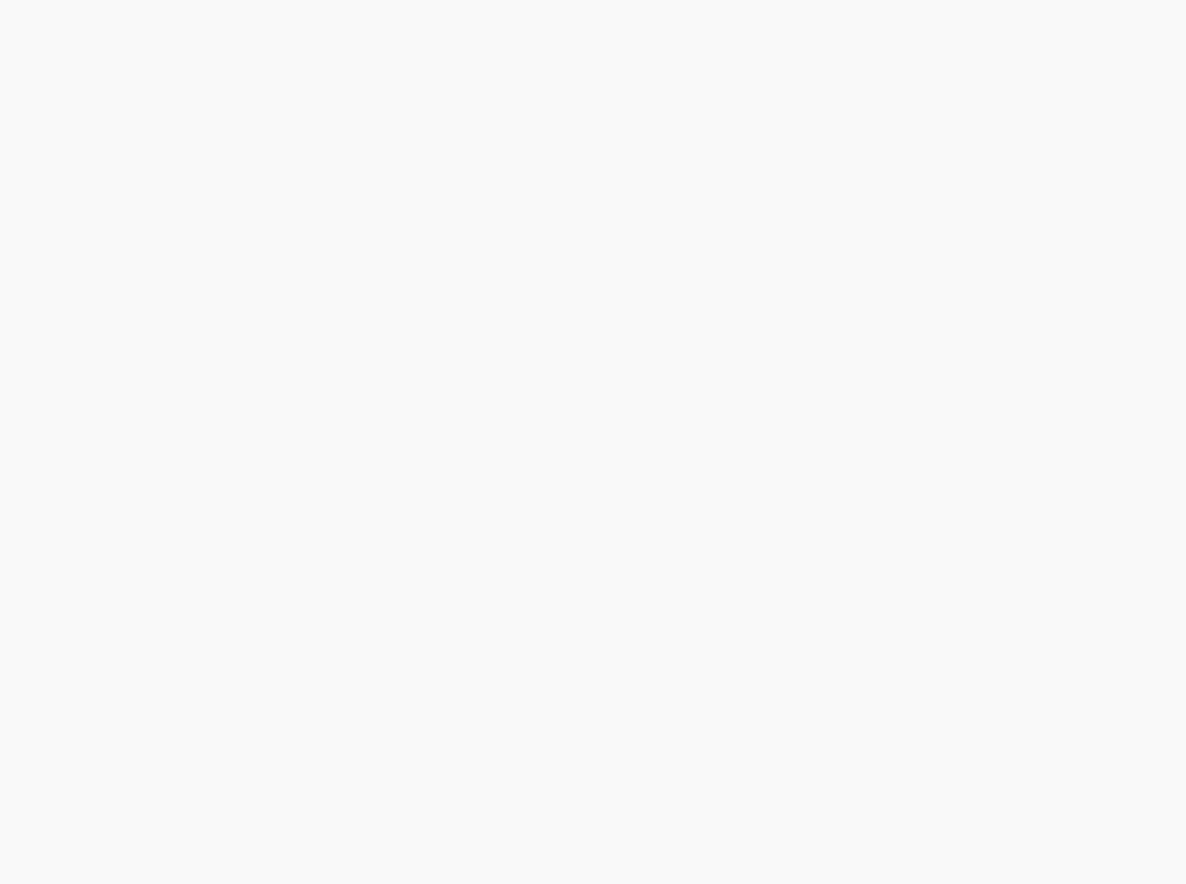 scroll, scrollTop: 0, scrollLeft: 0, axis: both 